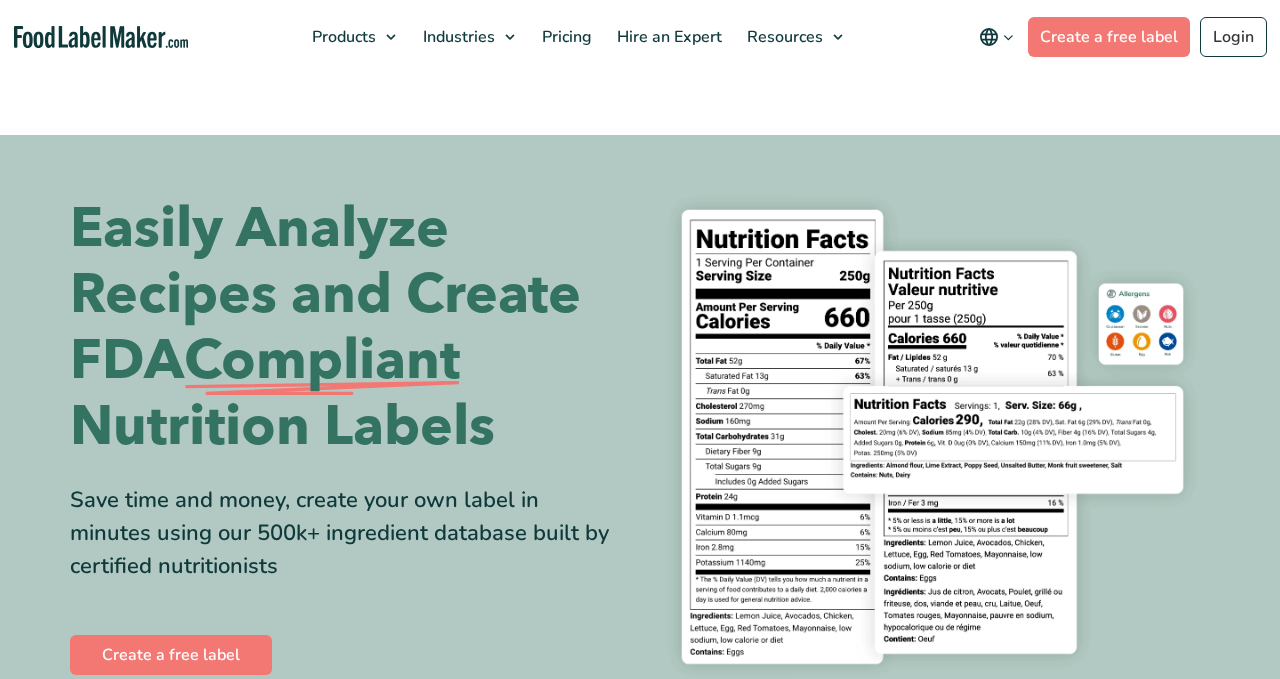 scroll, scrollTop: 0, scrollLeft: 0, axis: both 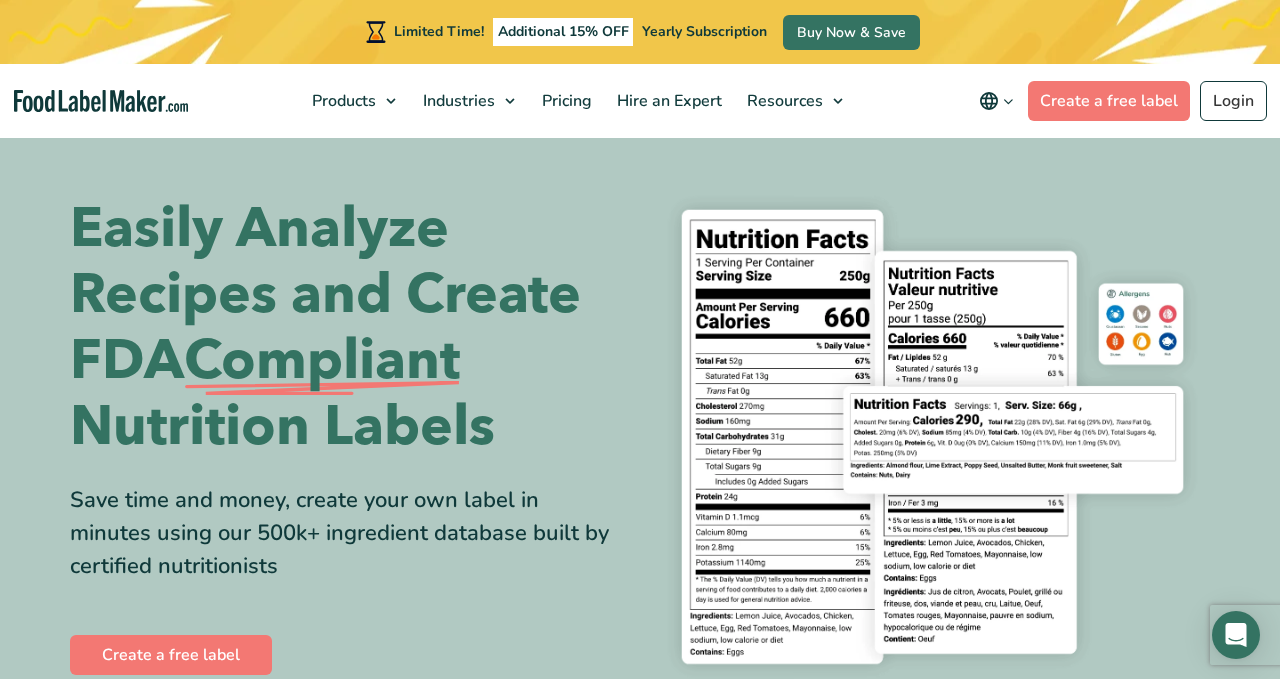 click on "Limited Time!   Additional 15% OFF   Yearly Subscription
Buy Now & Save" at bounding box center (640, 32) 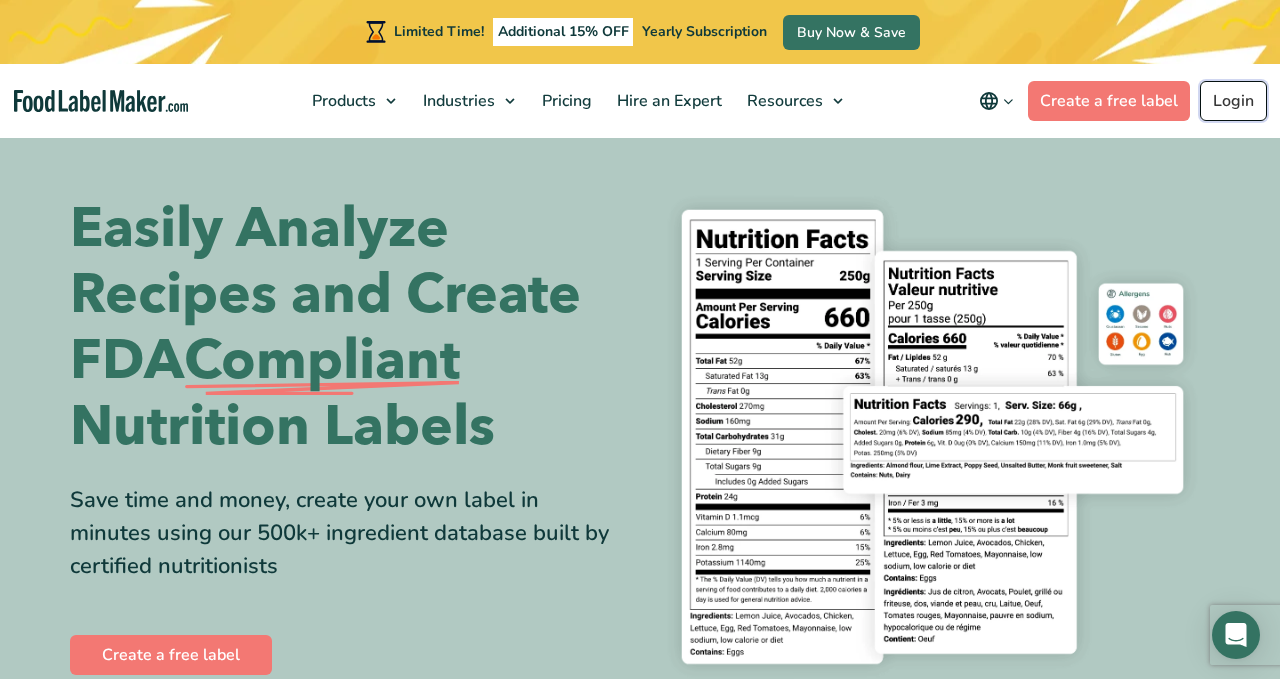 click on "Login" at bounding box center (1233, 101) 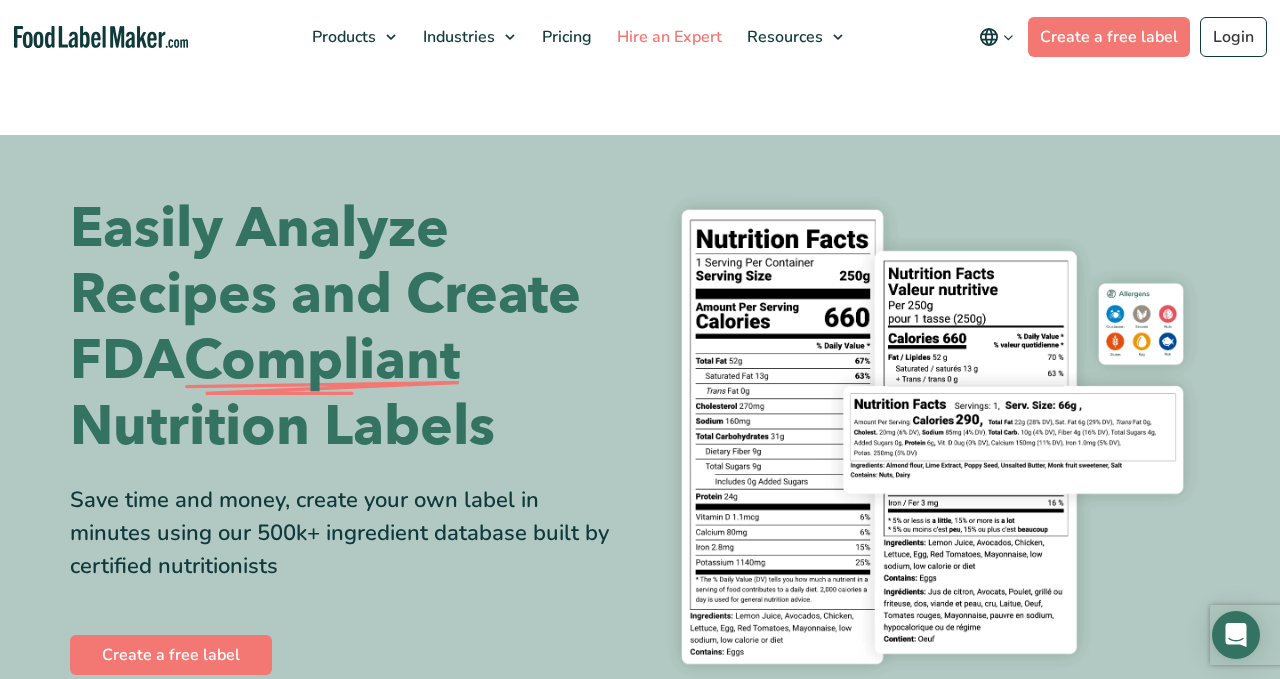 scroll, scrollTop: 0, scrollLeft: 0, axis: both 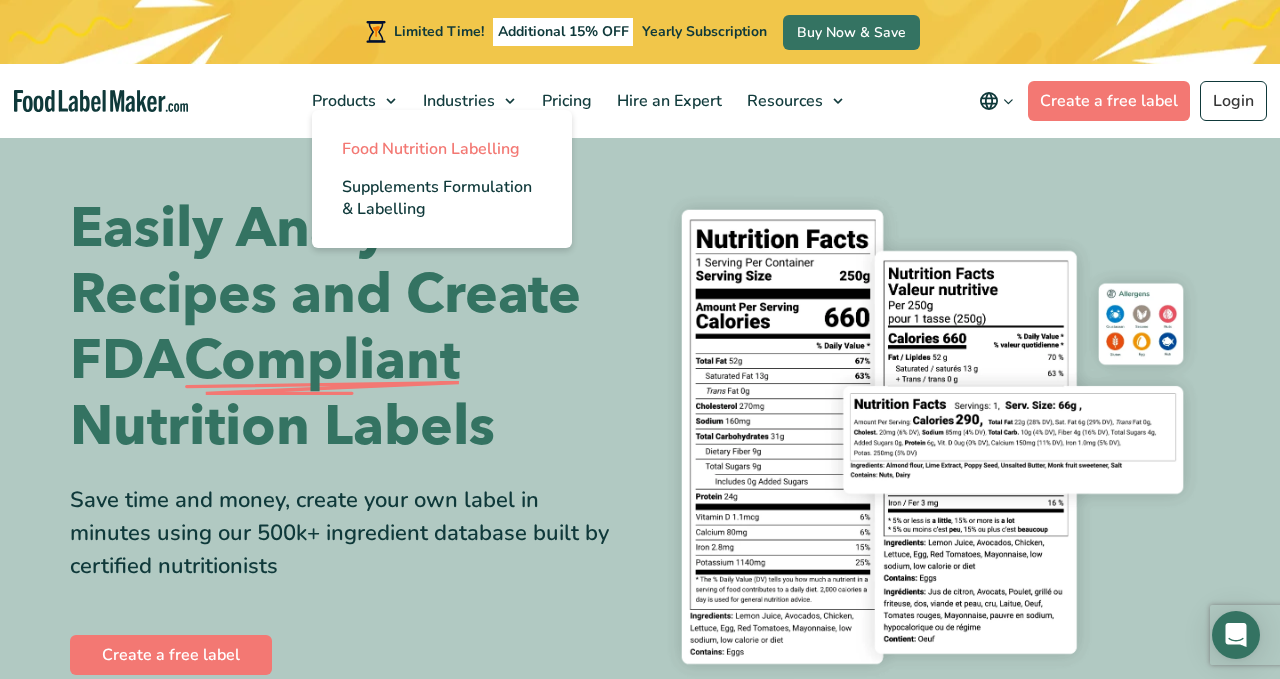 click on "Food Nutrition Labelling" at bounding box center (431, 149) 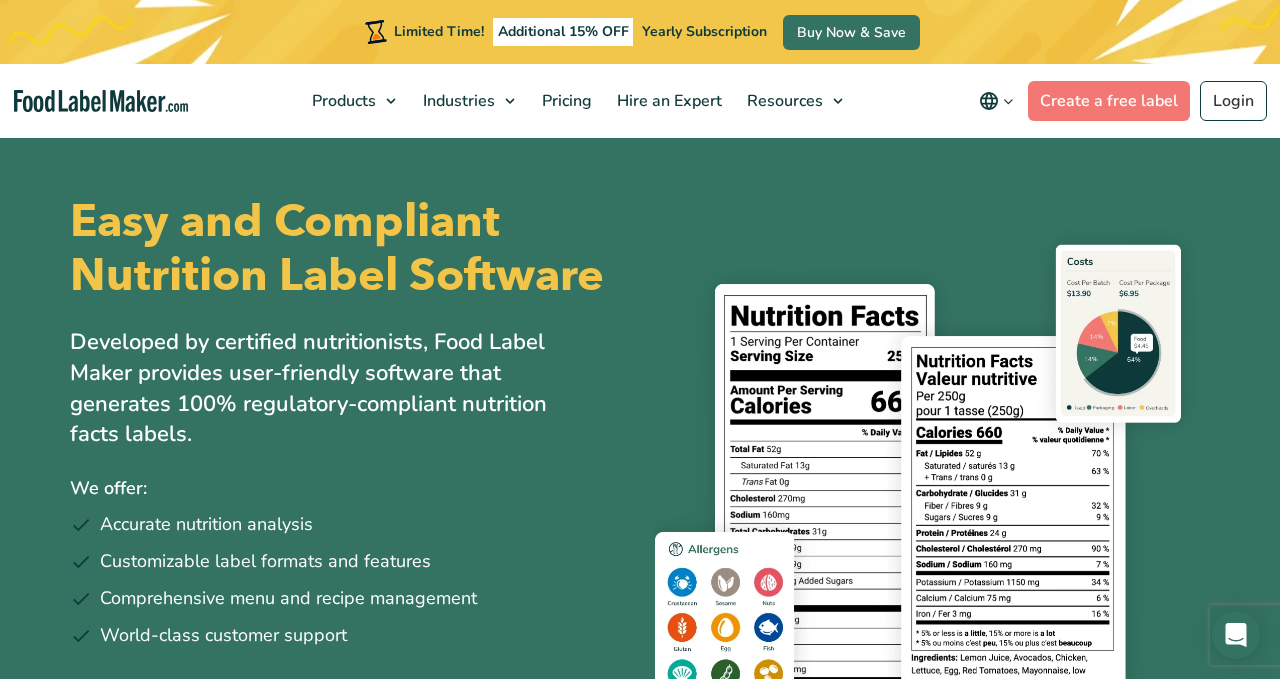 scroll, scrollTop: 96, scrollLeft: 0, axis: vertical 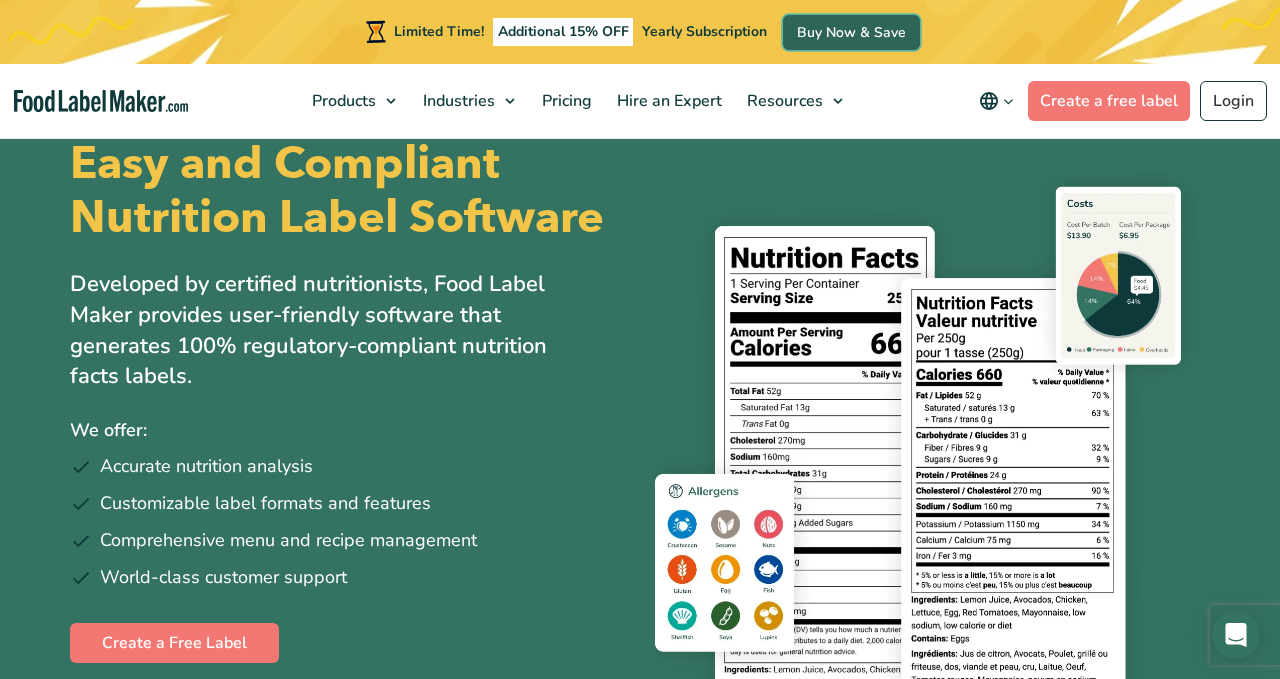 click on "Buy Now & Save" at bounding box center [851, 32] 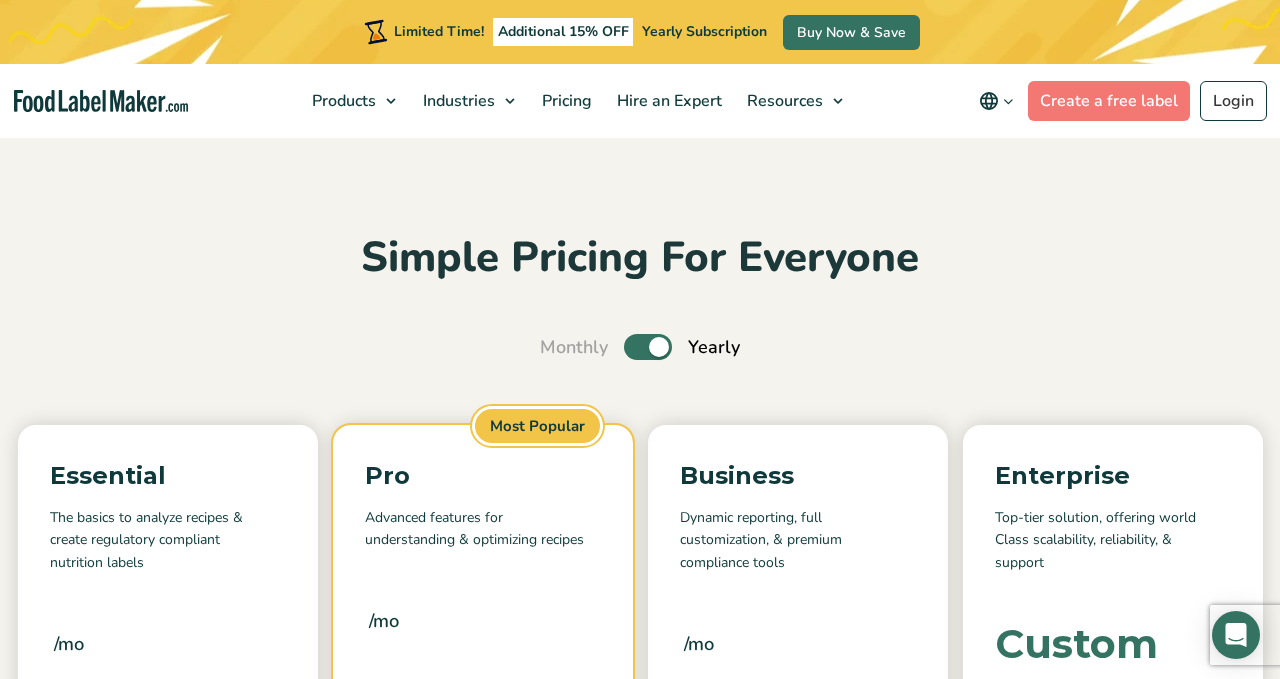 scroll, scrollTop: 1515, scrollLeft: 0, axis: vertical 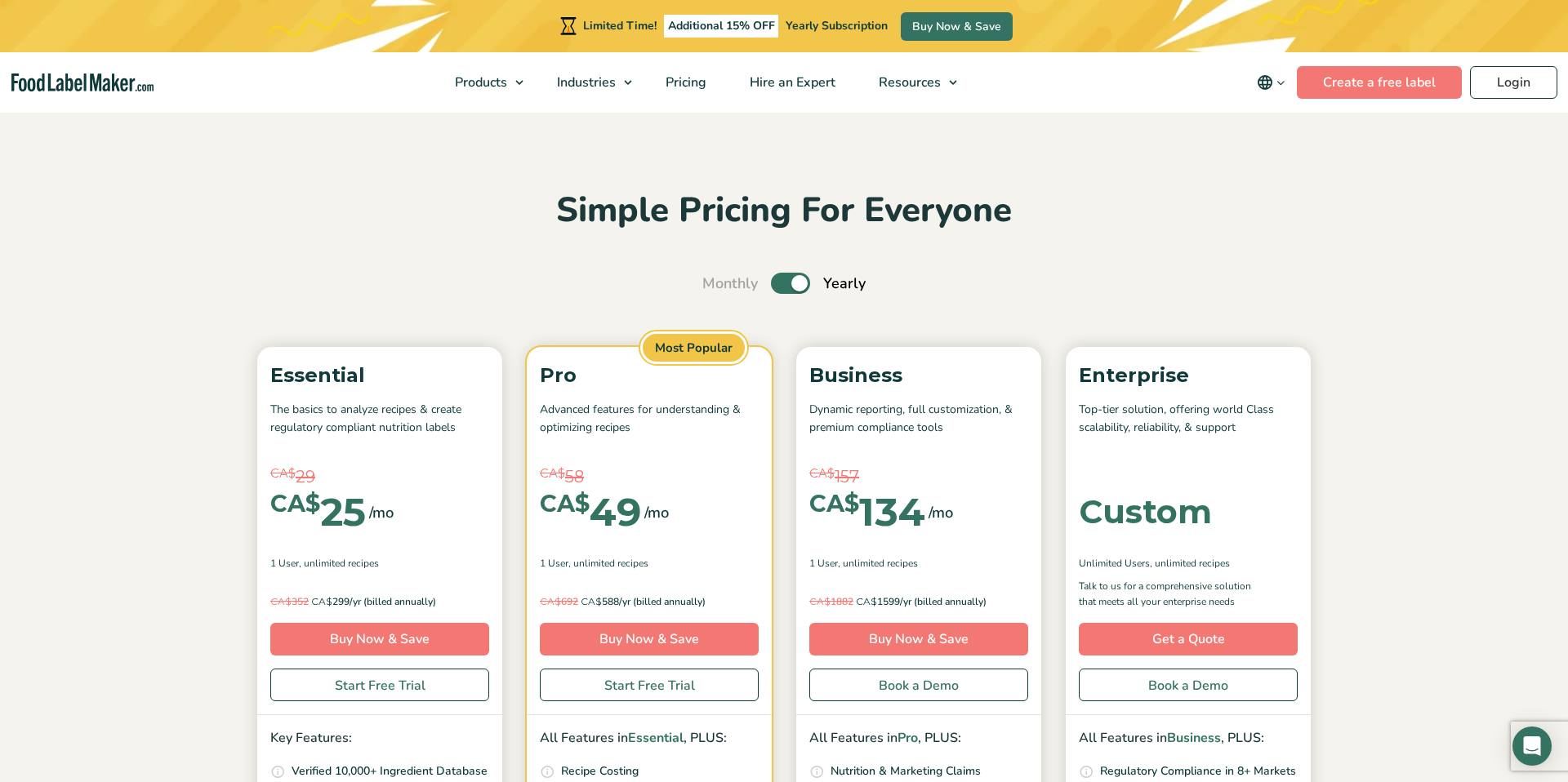 click on "Toggle" at bounding box center [791, 283] 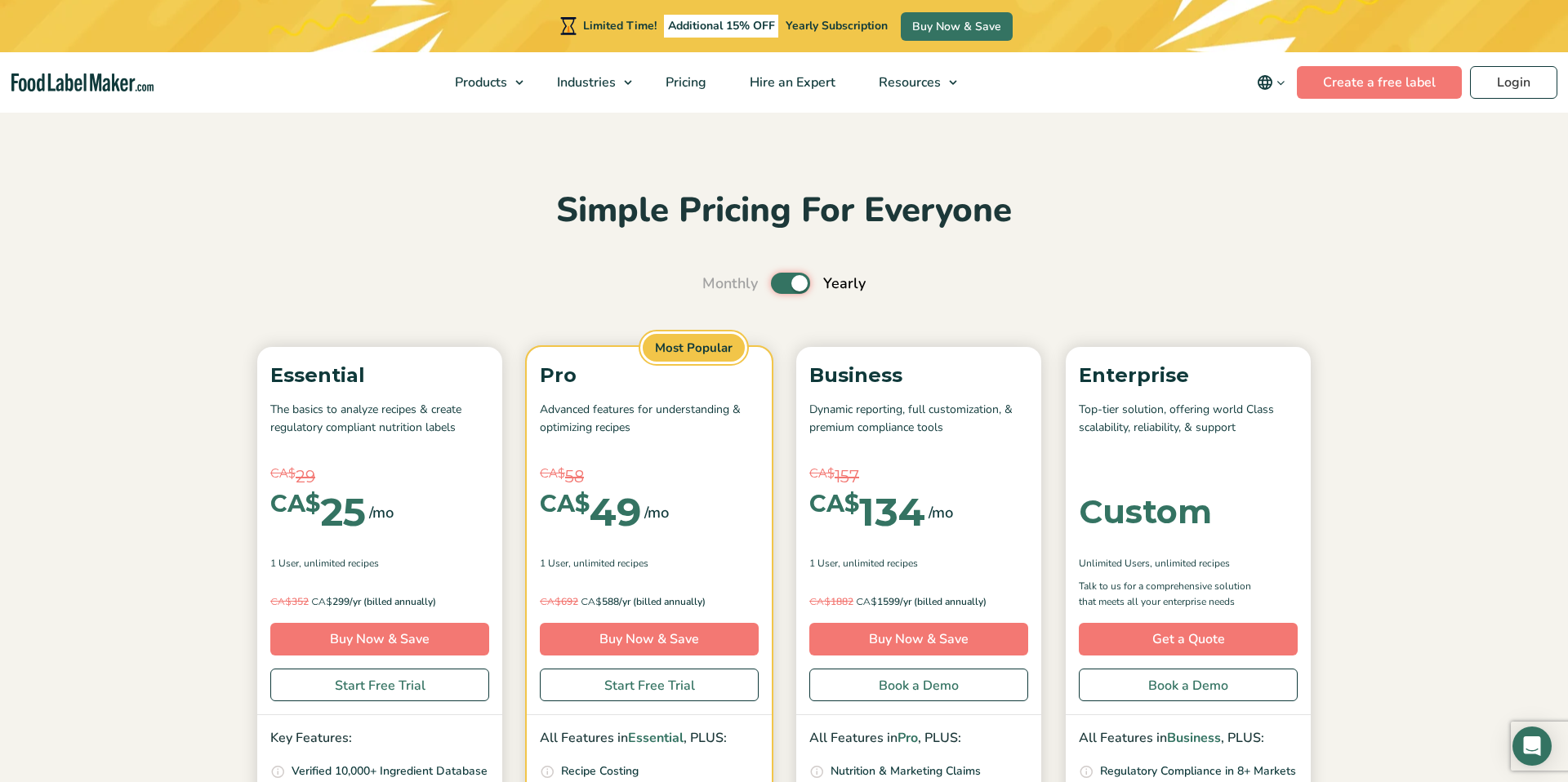 click on "Toggle" at bounding box center [710, 283] 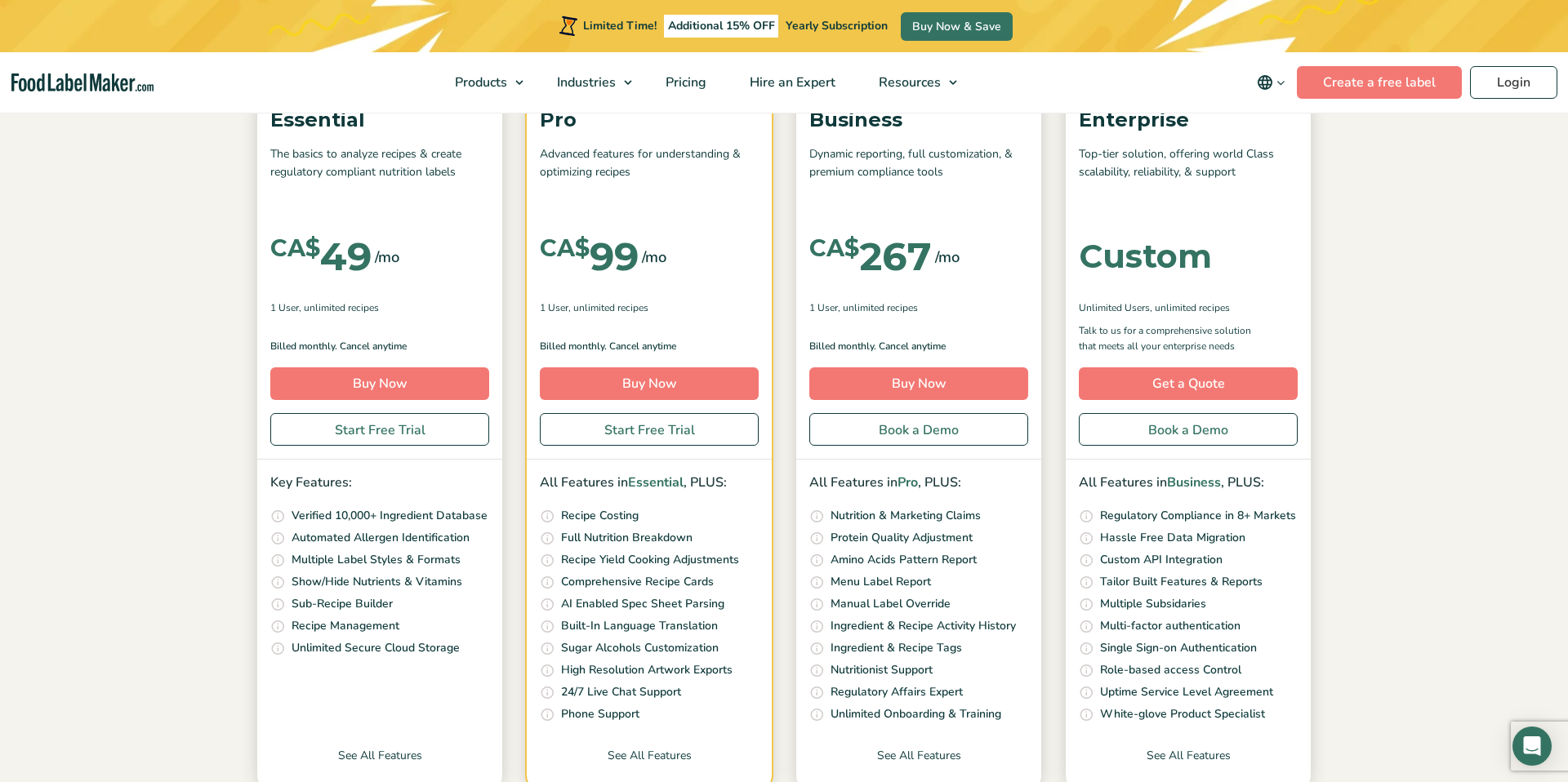 scroll, scrollTop: 260, scrollLeft: 0, axis: vertical 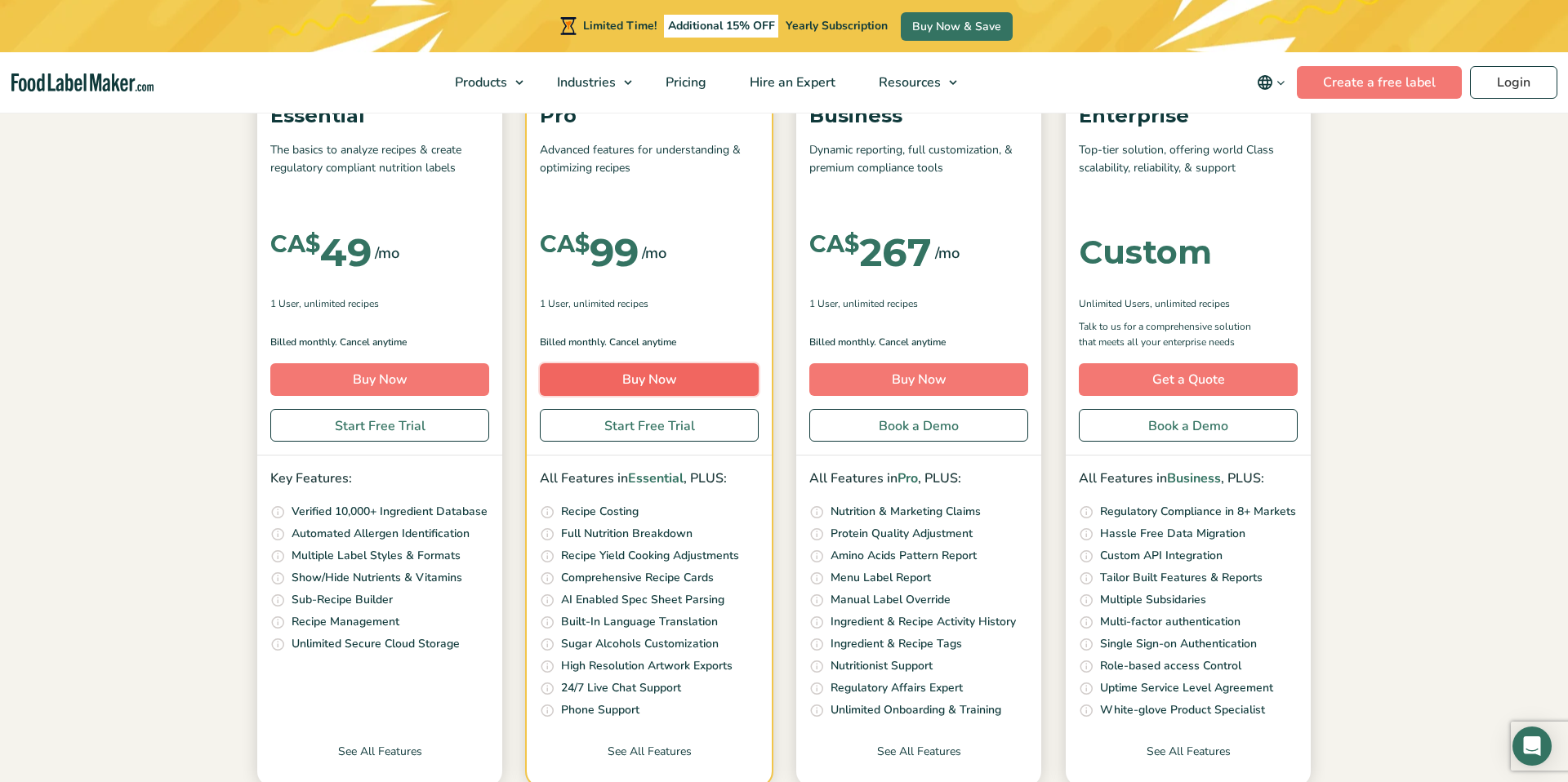 click on "Buy Now" at bounding box center [649, 380] 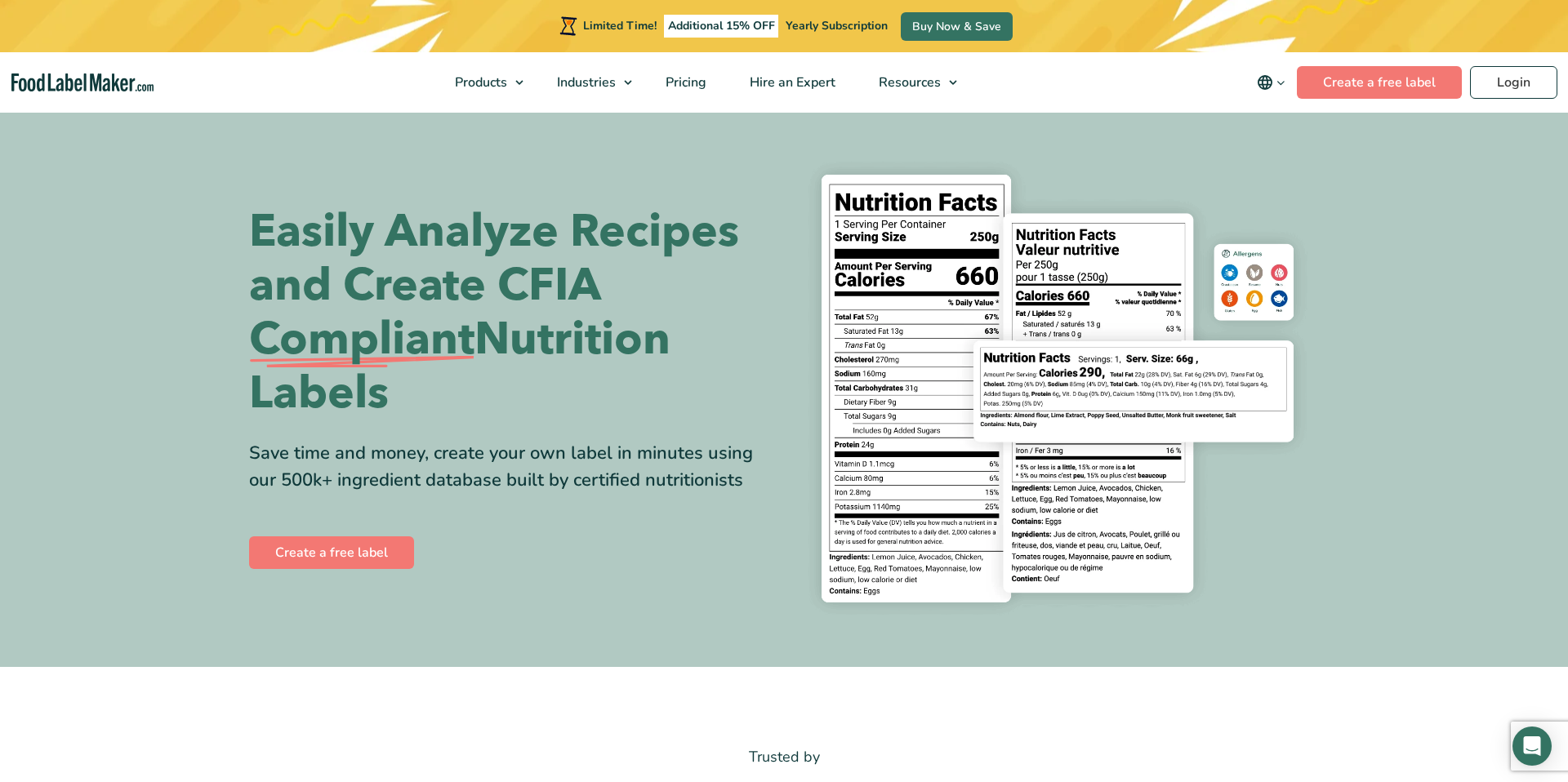 scroll, scrollTop: 0, scrollLeft: 0, axis: both 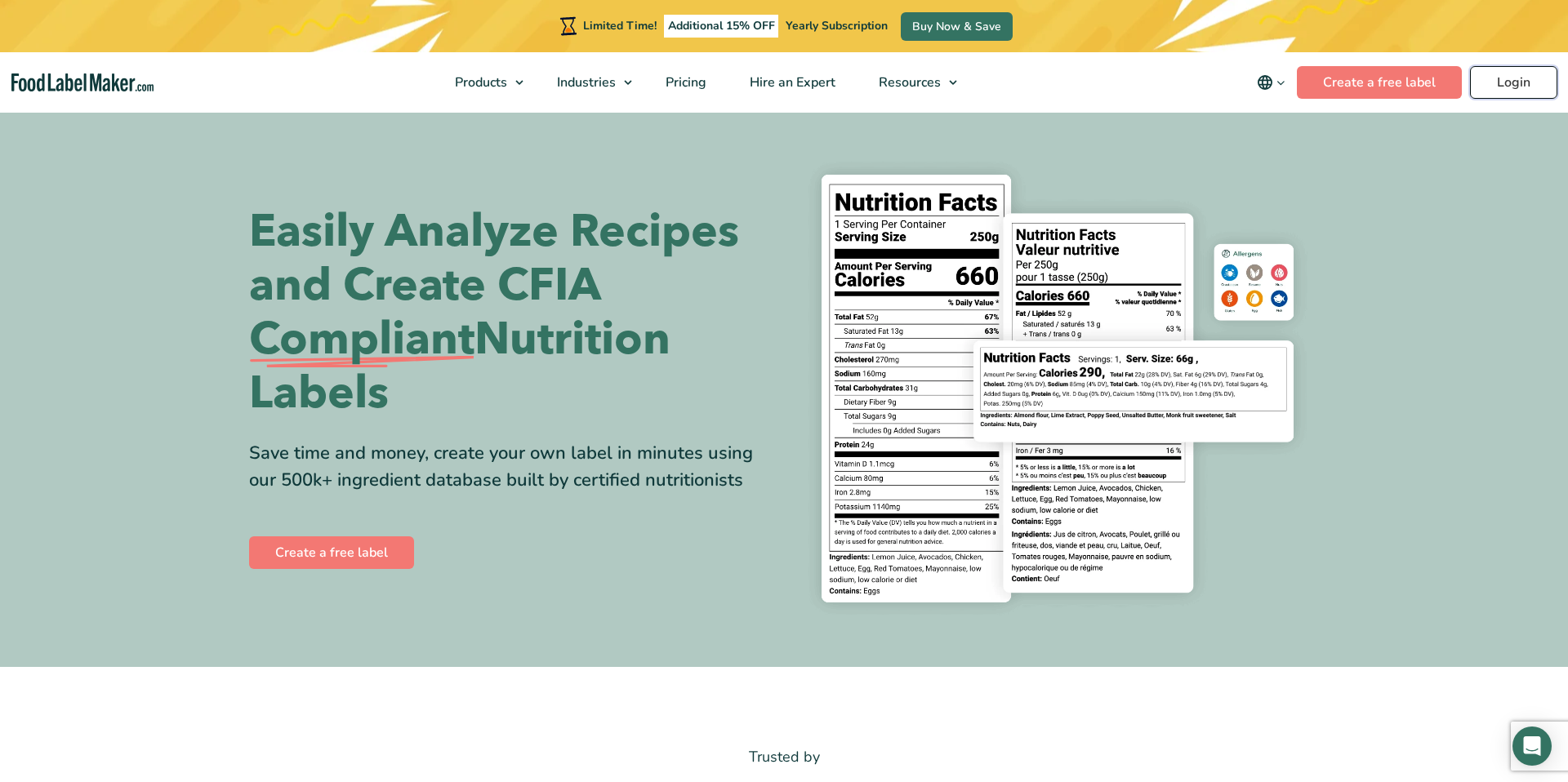 click on "Login" at bounding box center [1513, 82] 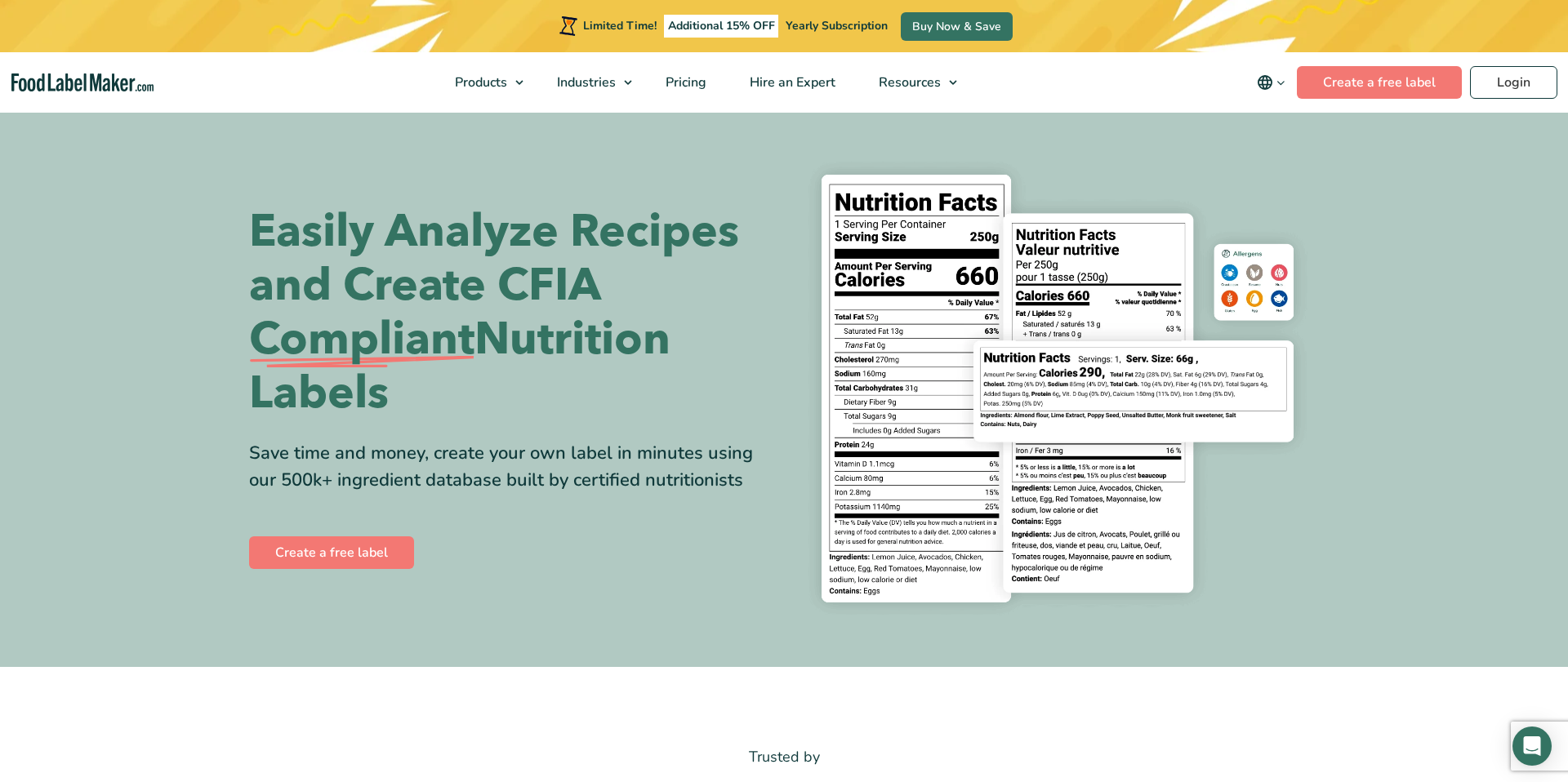 scroll, scrollTop: 0, scrollLeft: 0, axis: both 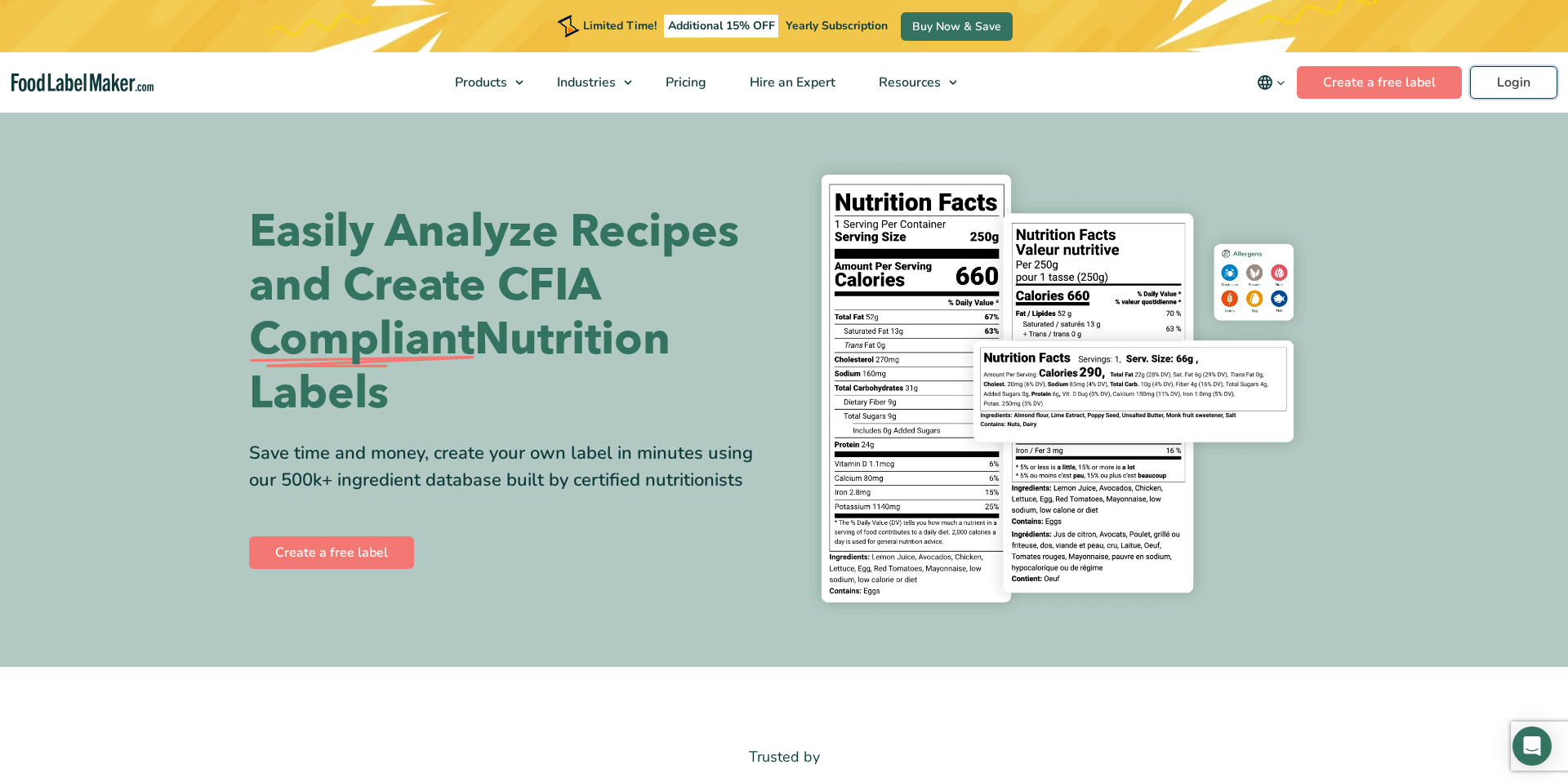 click on "Login" at bounding box center [1513, 82] 